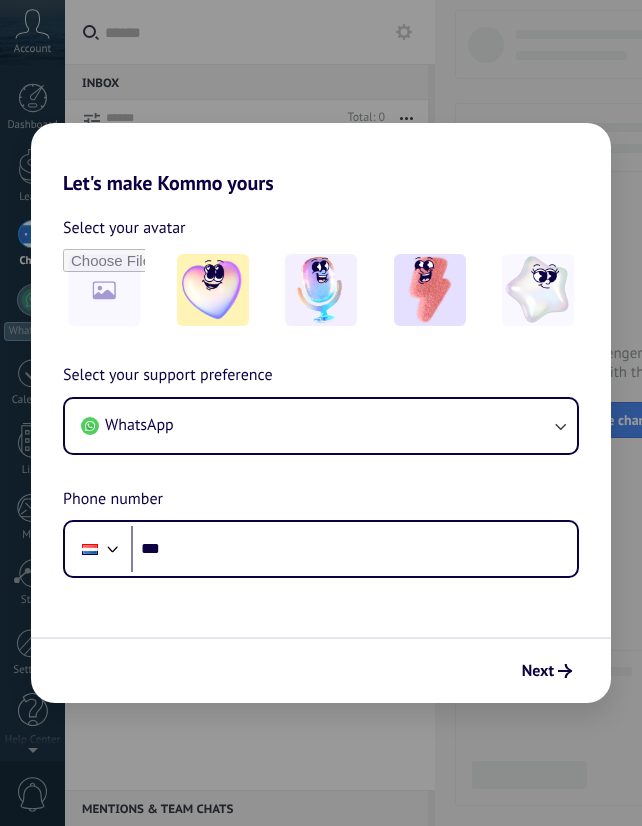 scroll, scrollTop: 0, scrollLeft: 0, axis: both 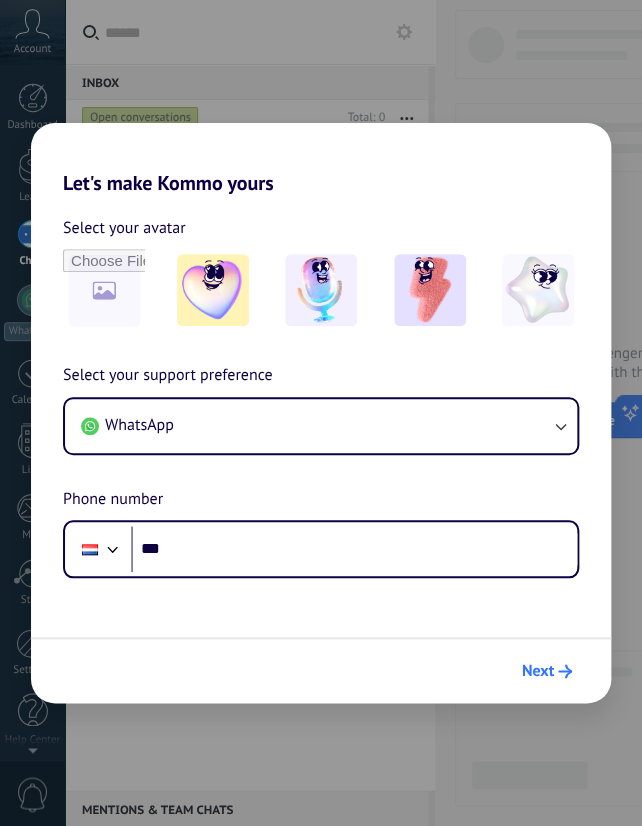 click on "Next" at bounding box center (547, 671) 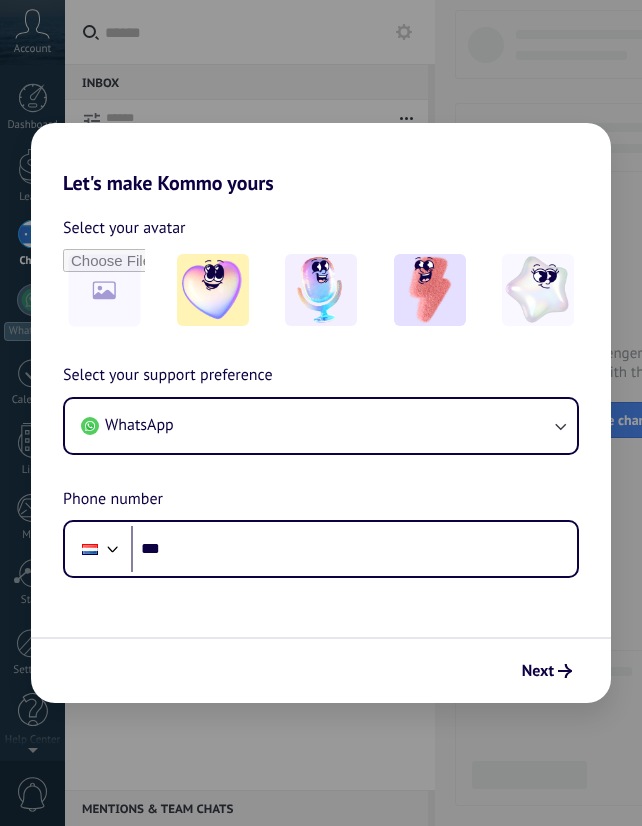 scroll, scrollTop: 0, scrollLeft: 0, axis: both 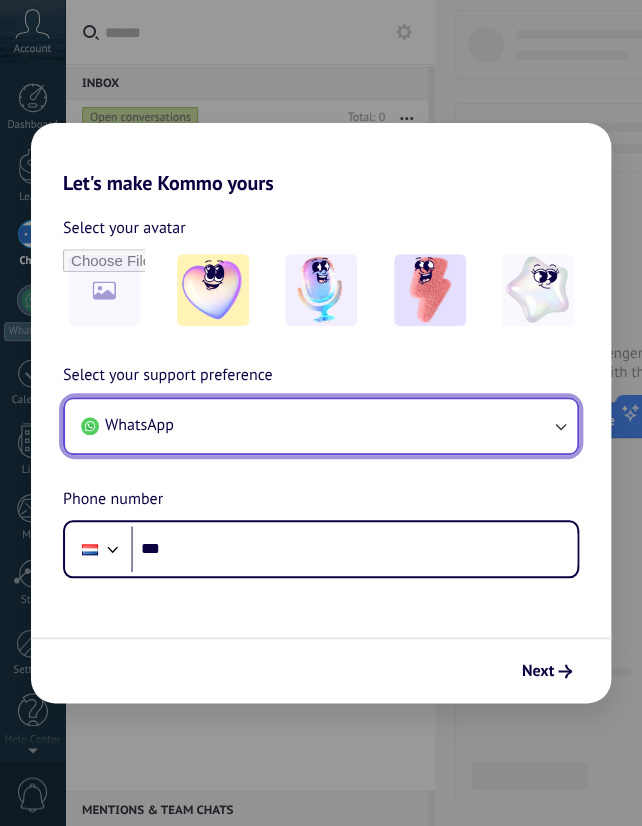click on "WhatsApp" at bounding box center (321, 426) 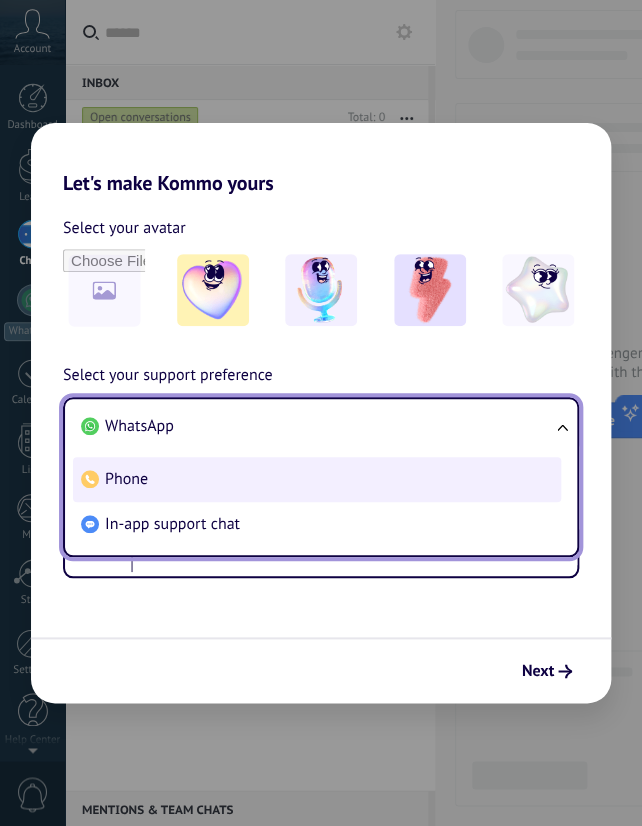 click on "Phone" at bounding box center (317, 479) 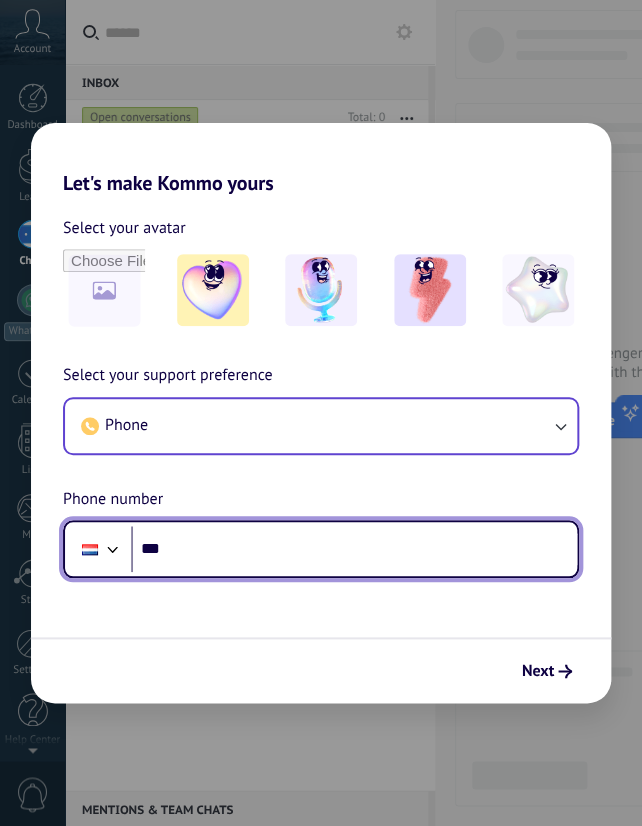 click on "***" at bounding box center (354, 549) 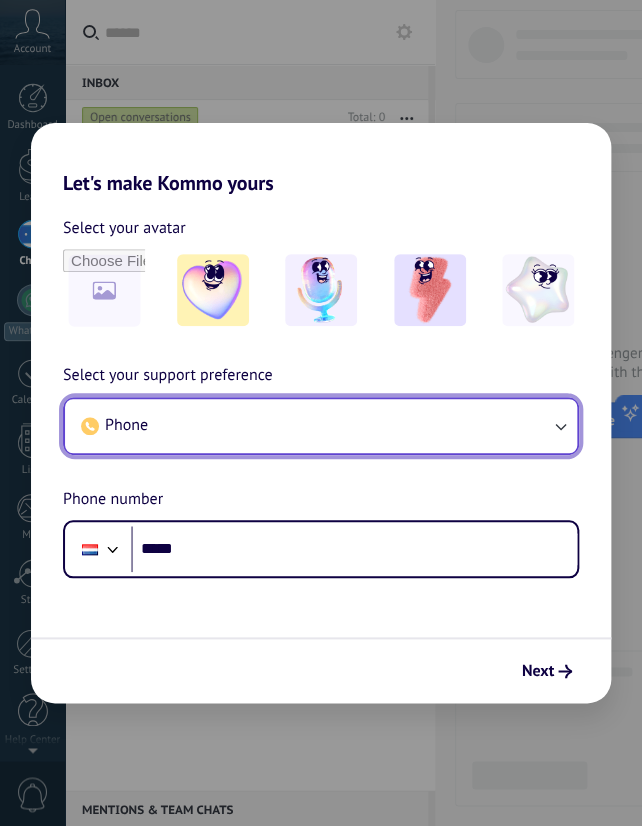 click on "Phone" at bounding box center (321, 426) 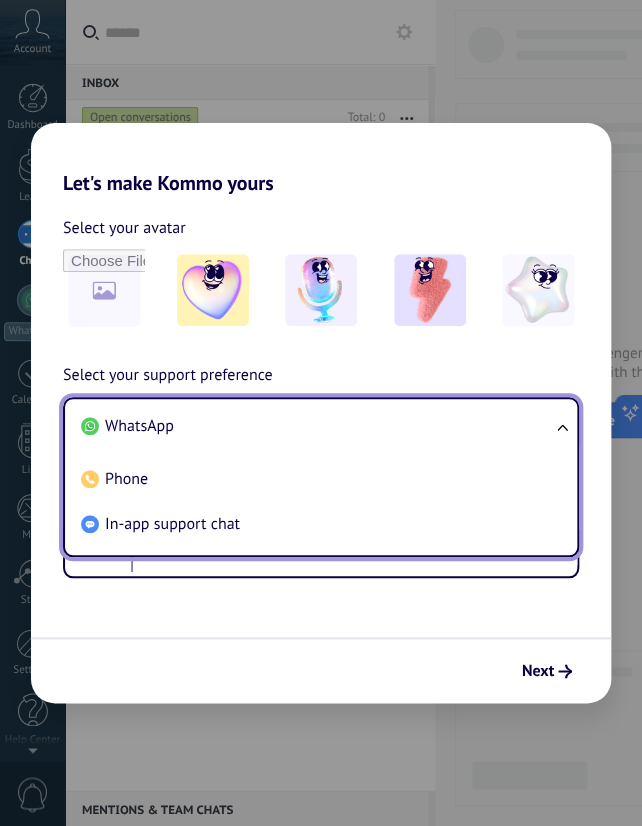 click on "WhatsApp" at bounding box center [317, 426] 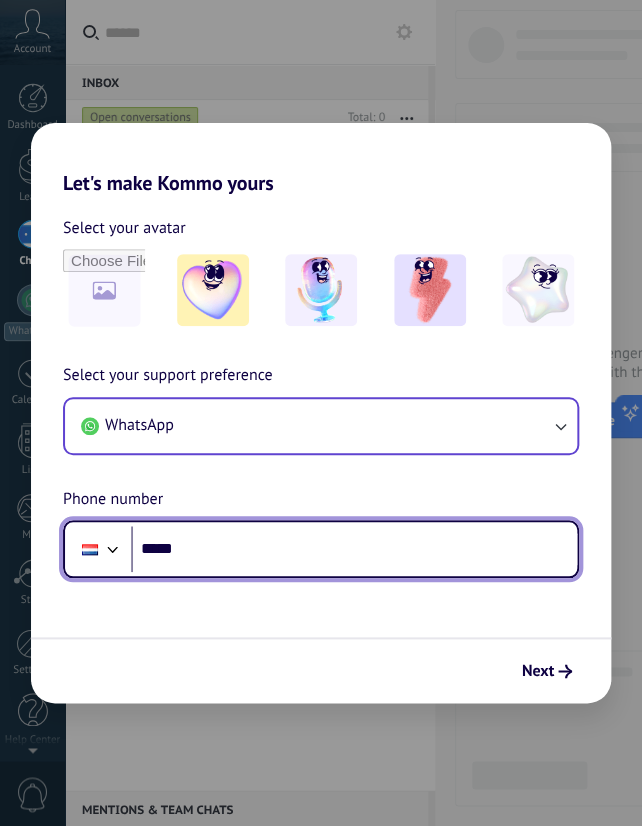 click at bounding box center (90, 549) 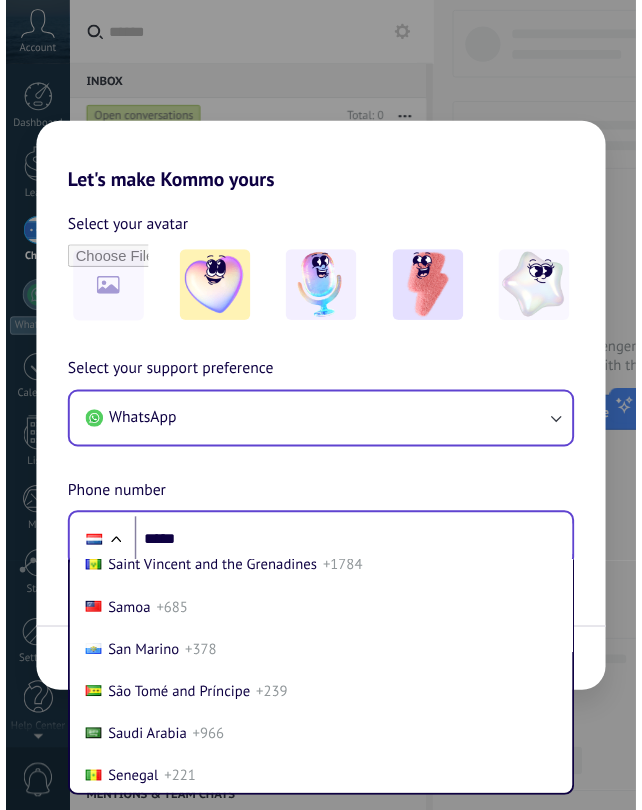 scroll, scrollTop: 6748, scrollLeft: 0, axis: vertical 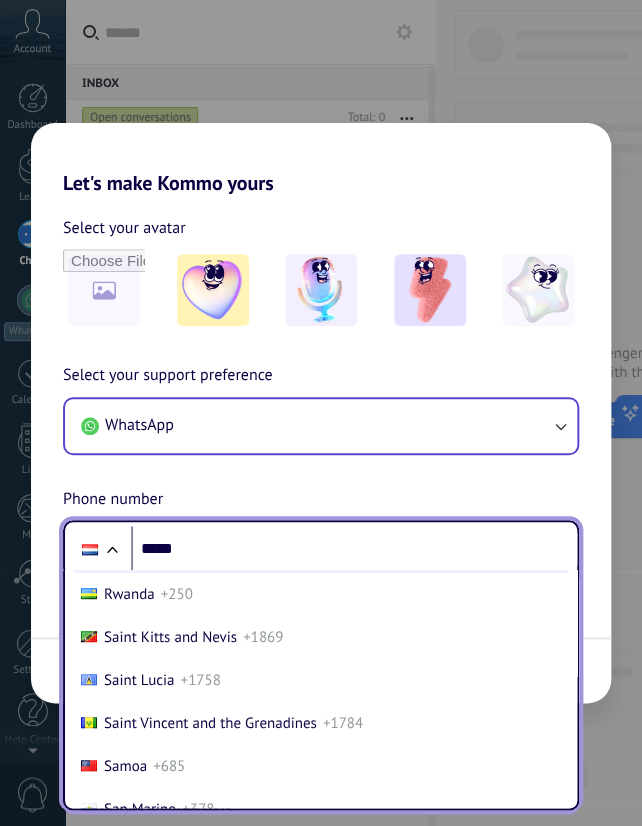 click on "Russia +7" at bounding box center [321, 551] 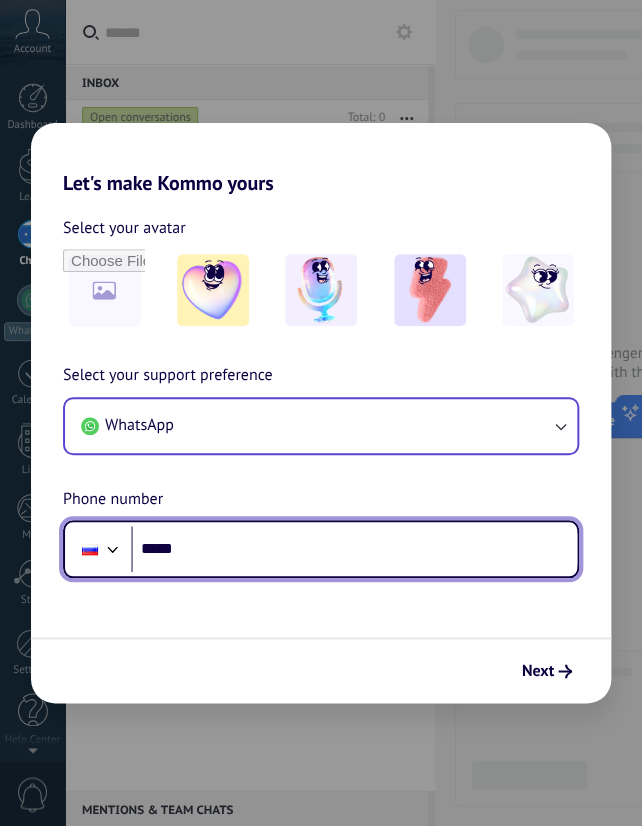 click on "*****" at bounding box center (354, 549) 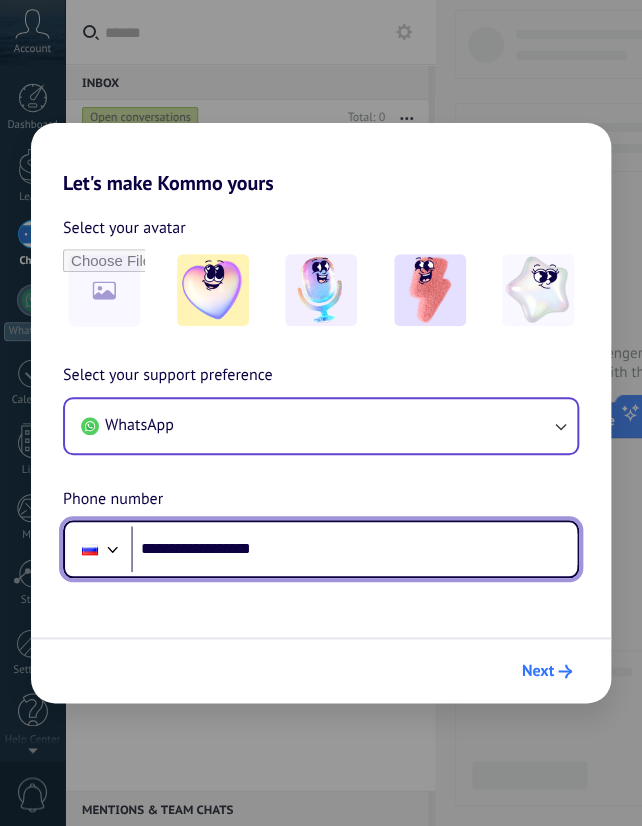type on "**********" 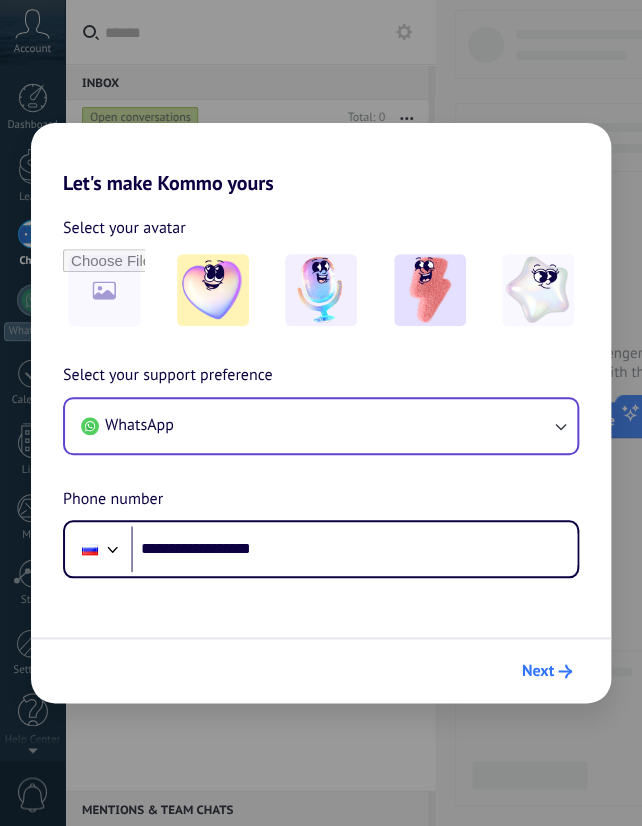 click 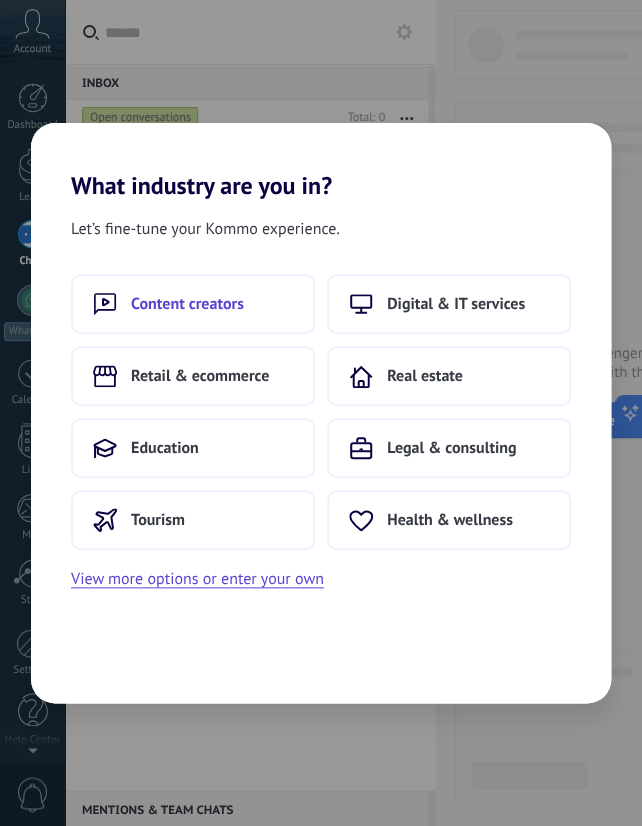 click on "Content creators" at bounding box center [187, 304] 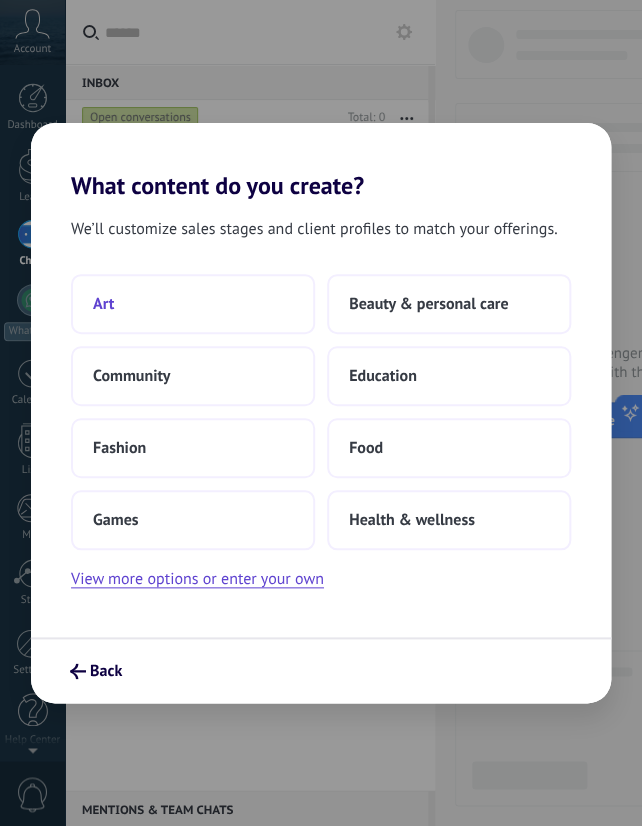 click on "Art" at bounding box center (193, 304) 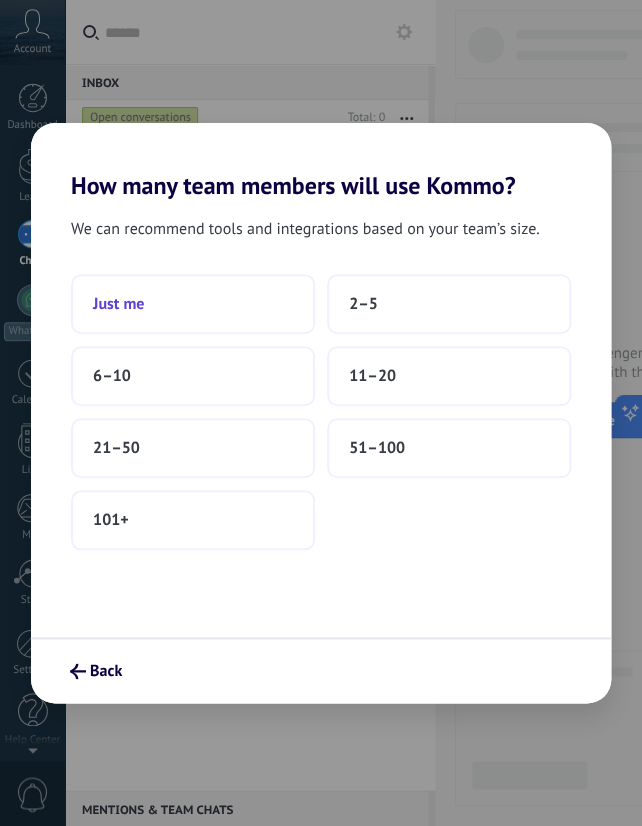 click on "Just me" at bounding box center [193, 304] 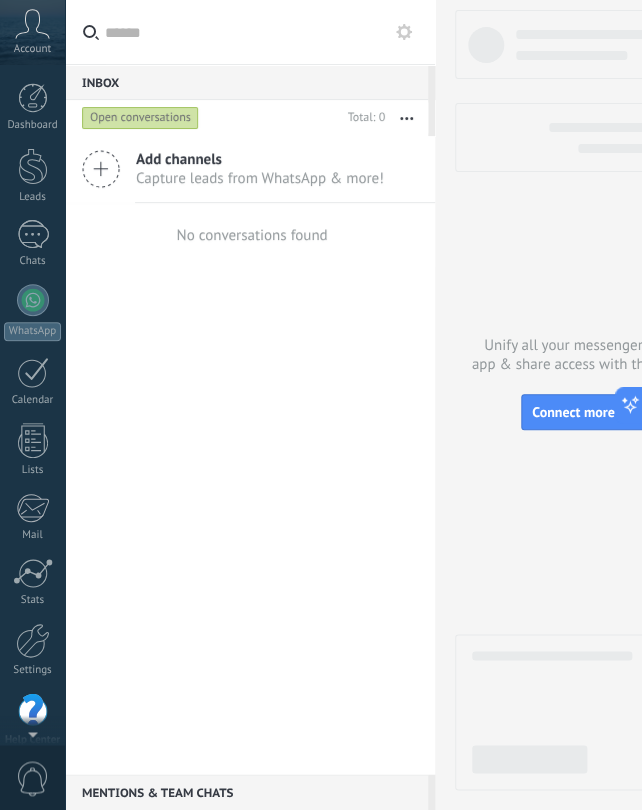 scroll, scrollTop: 20, scrollLeft: 0, axis: vertical 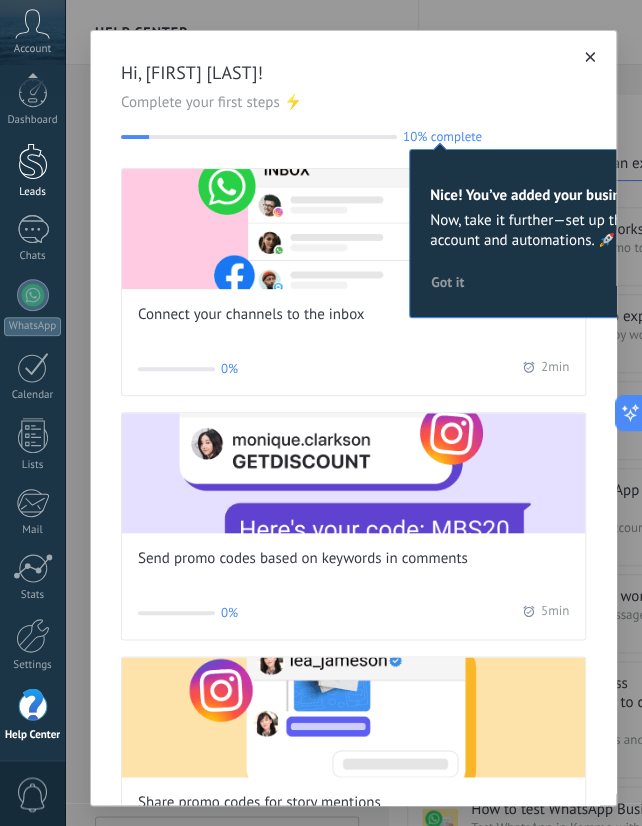 click at bounding box center (33, 161) 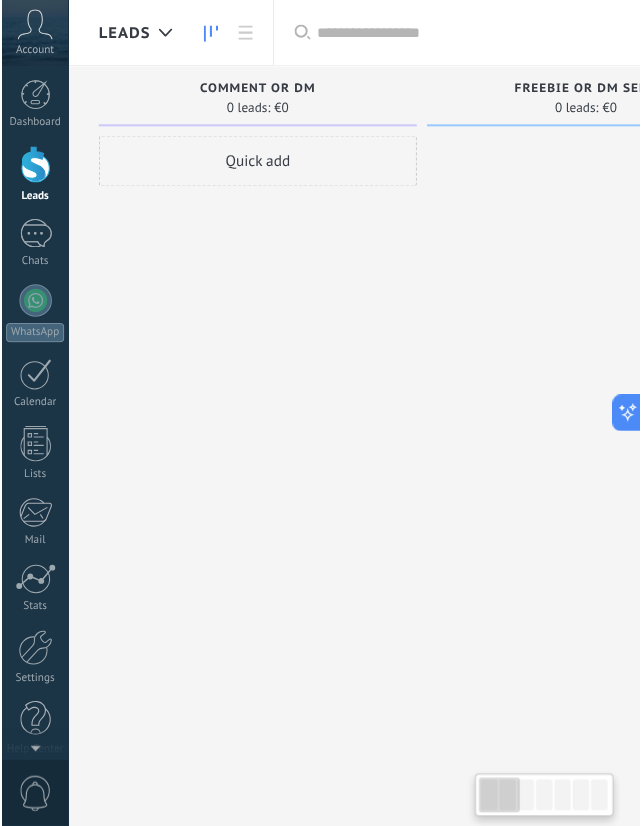 scroll, scrollTop: 0, scrollLeft: 0, axis: both 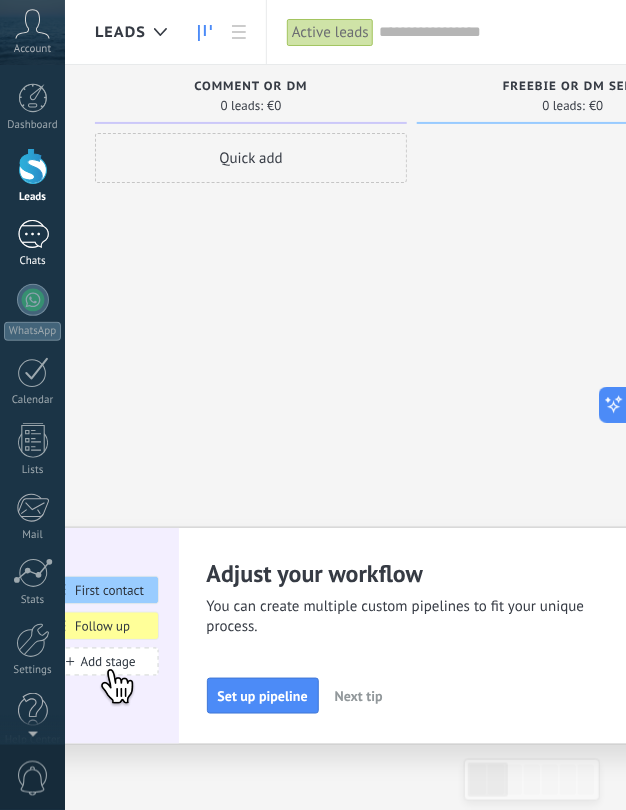 click at bounding box center [33, 234] 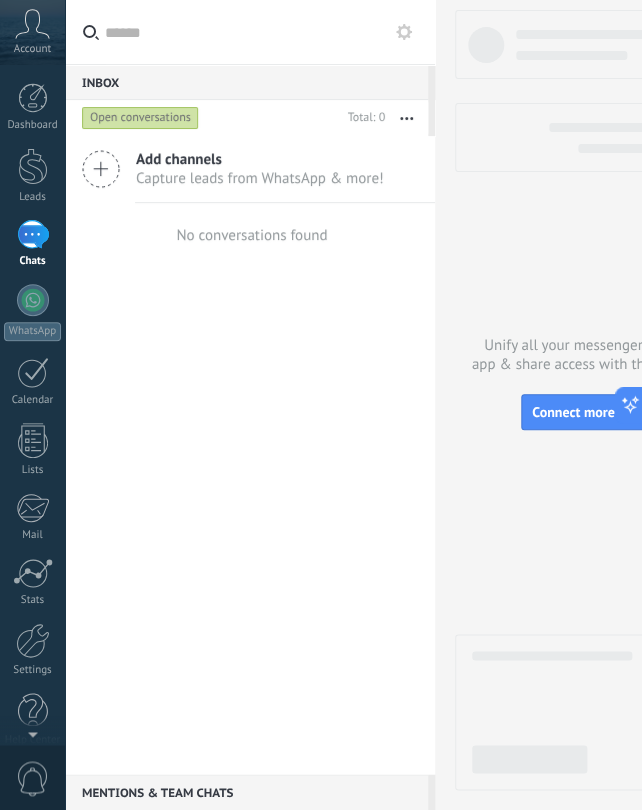 click on "Account" at bounding box center (32, 49) 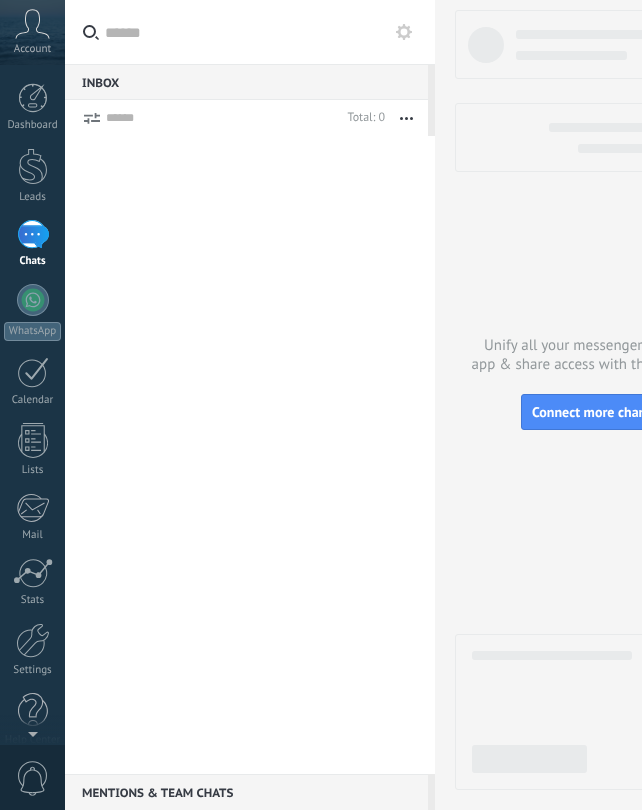 scroll, scrollTop: 0, scrollLeft: 0, axis: both 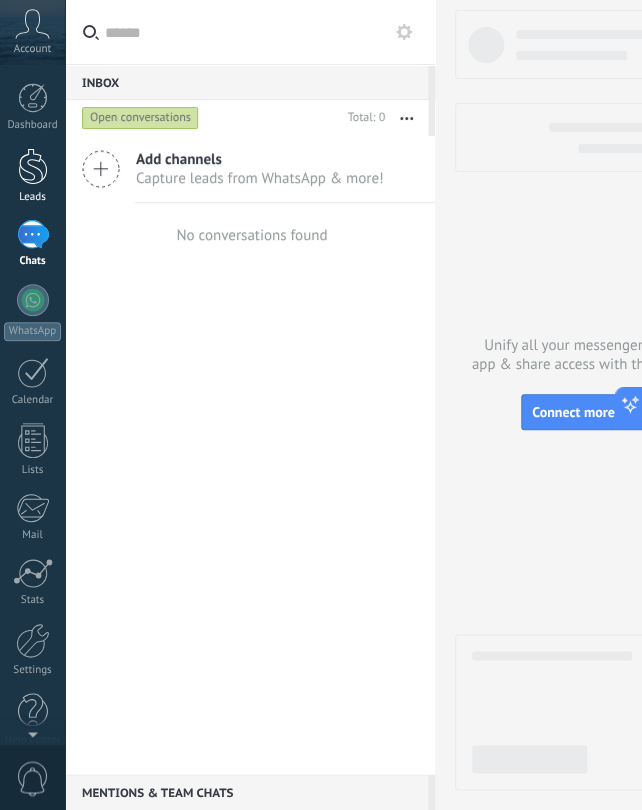click at bounding box center [33, 166] 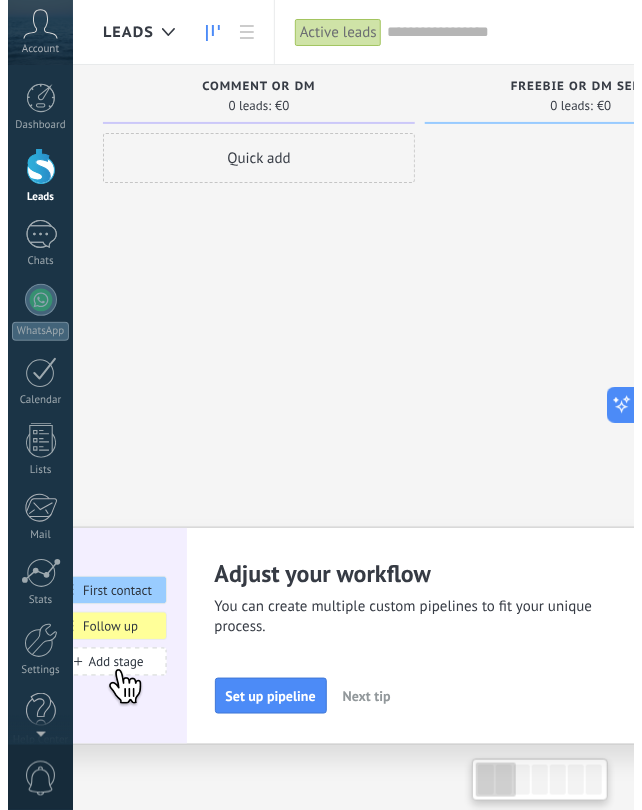 scroll, scrollTop: 0, scrollLeft: 0, axis: both 